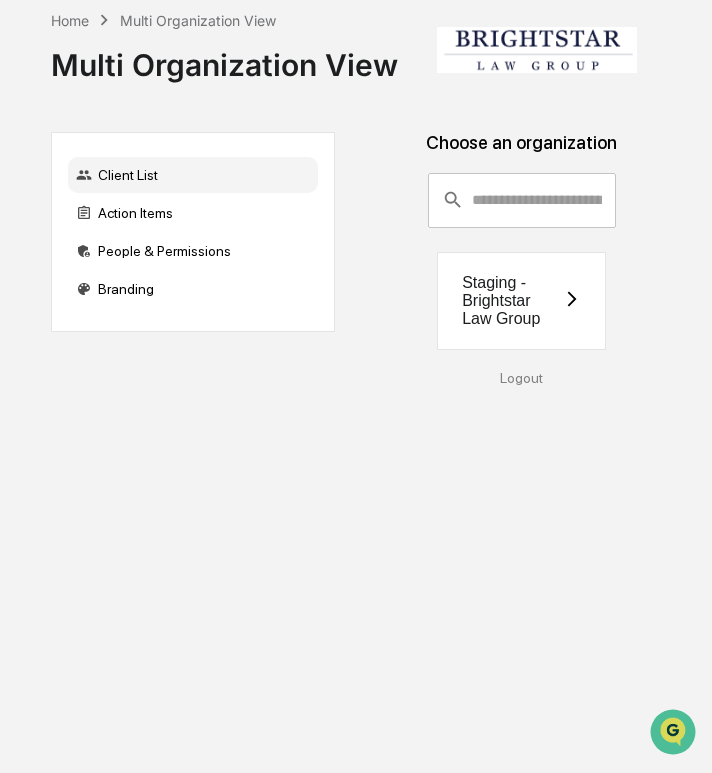 scroll, scrollTop: 0, scrollLeft: 10, axis: horizontal 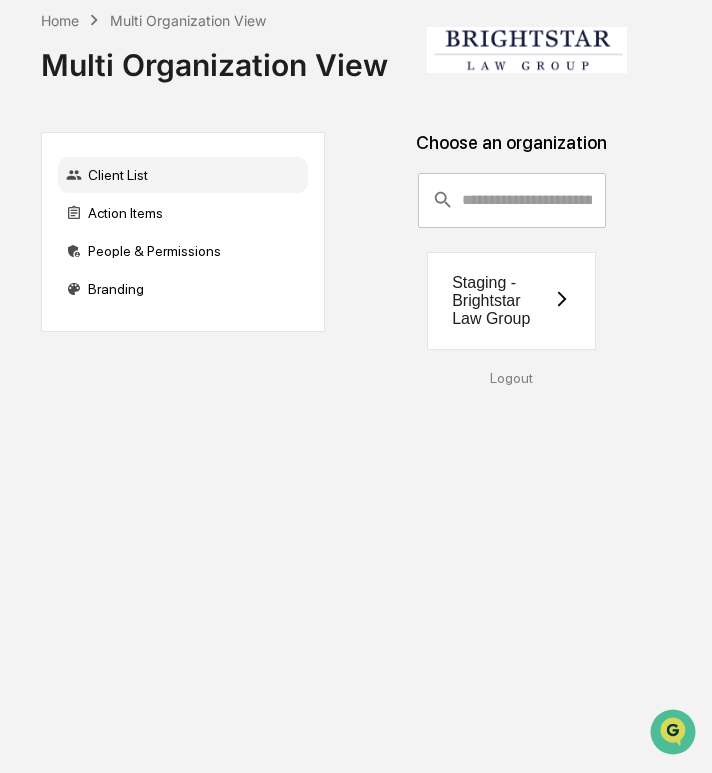 click on "Staging - Brightstar Law Group" at bounding box center [511, 301] 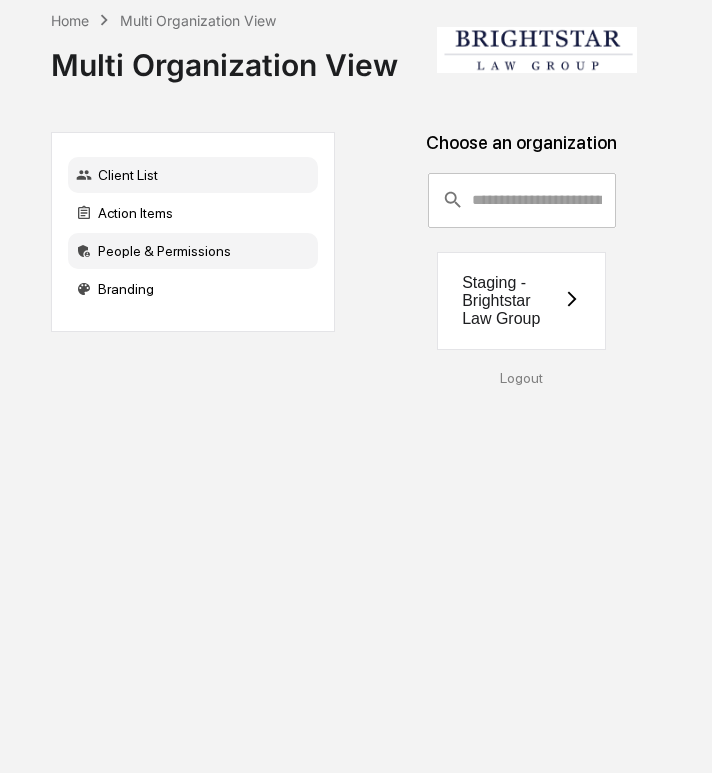 scroll, scrollTop: 0, scrollLeft: 0, axis: both 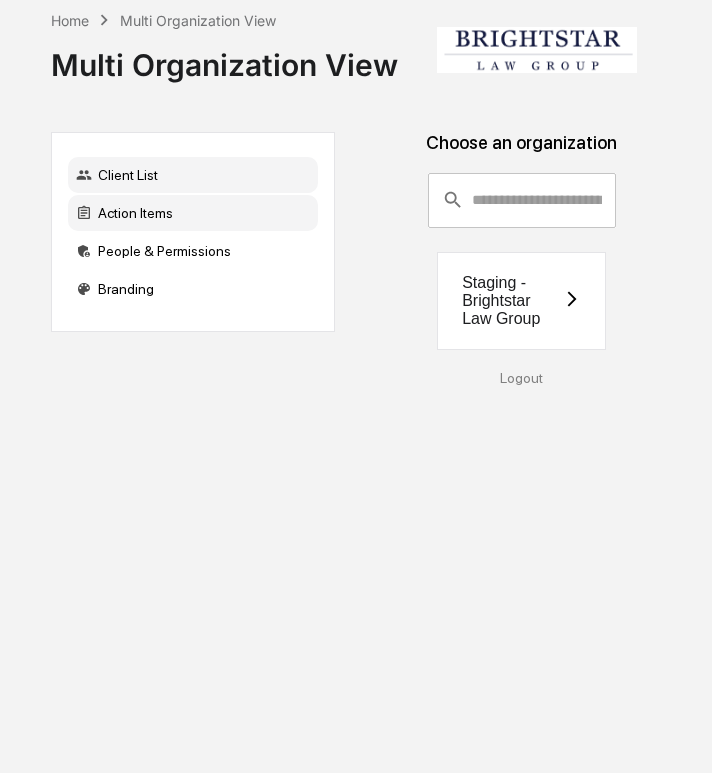click on "Action Items" at bounding box center [193, 213] 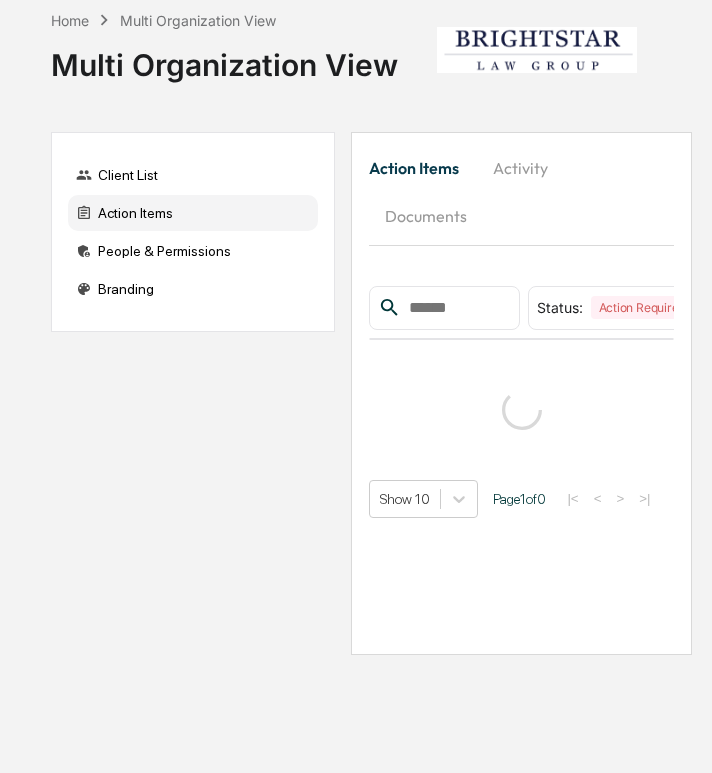 scroll, scrollTop: 0, scrollLeft: 0, axis: both 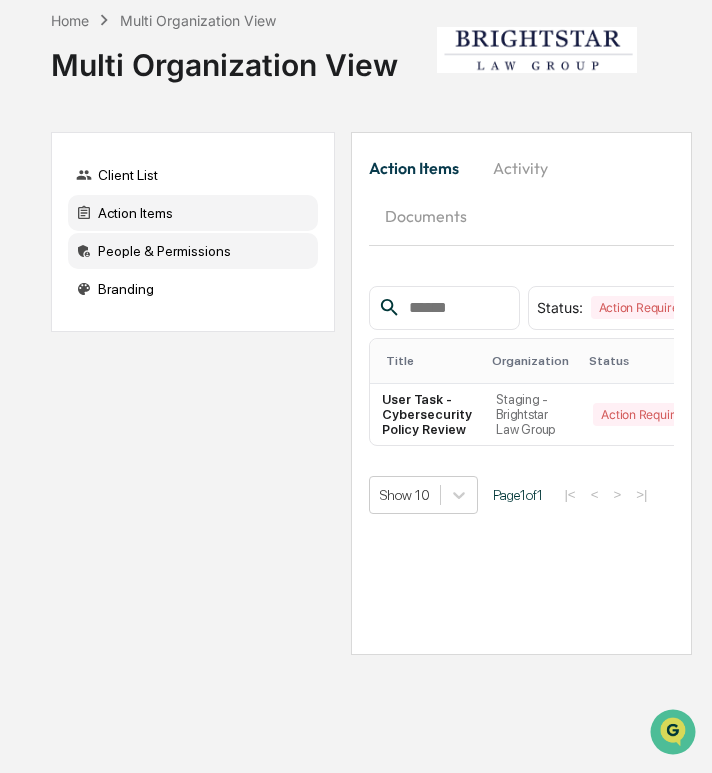 click on "People & Permissions" at bounding box center (193, 251) 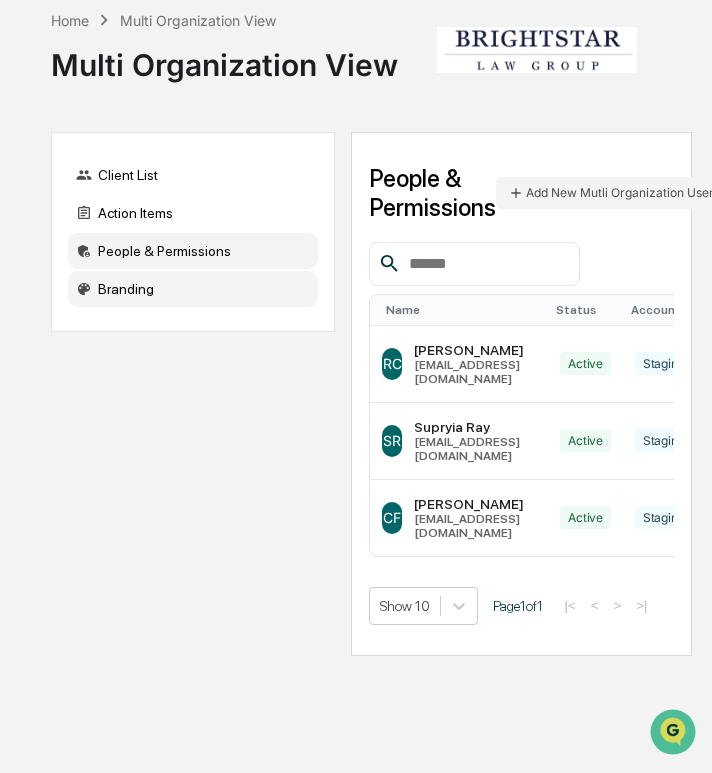 click on "Branding" at bounding box center (193, 289) 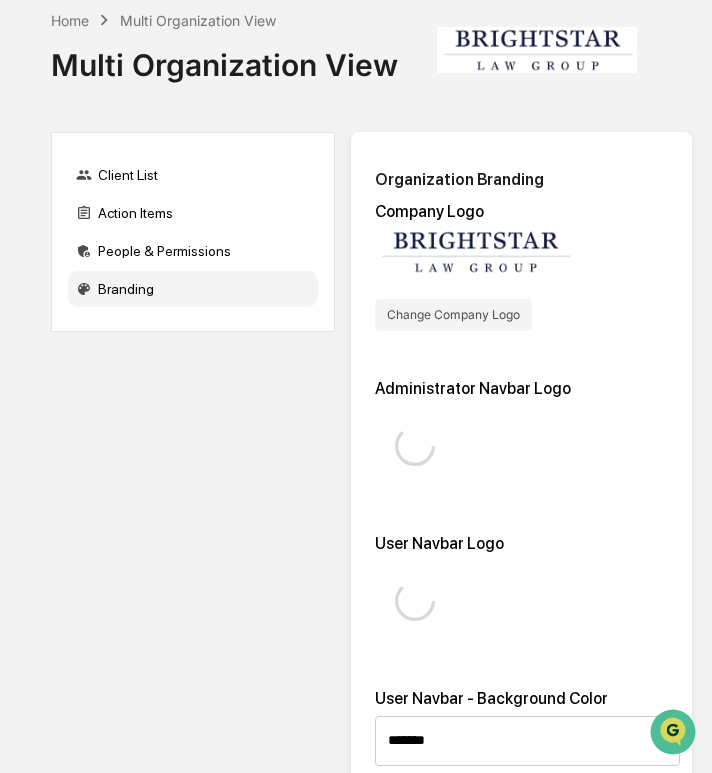 type on "*******" 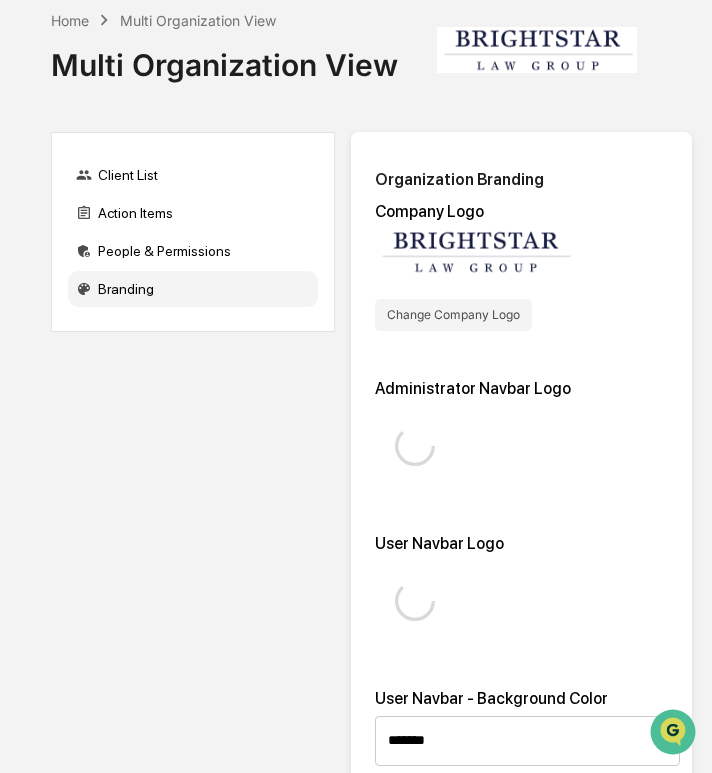 type on "*******" 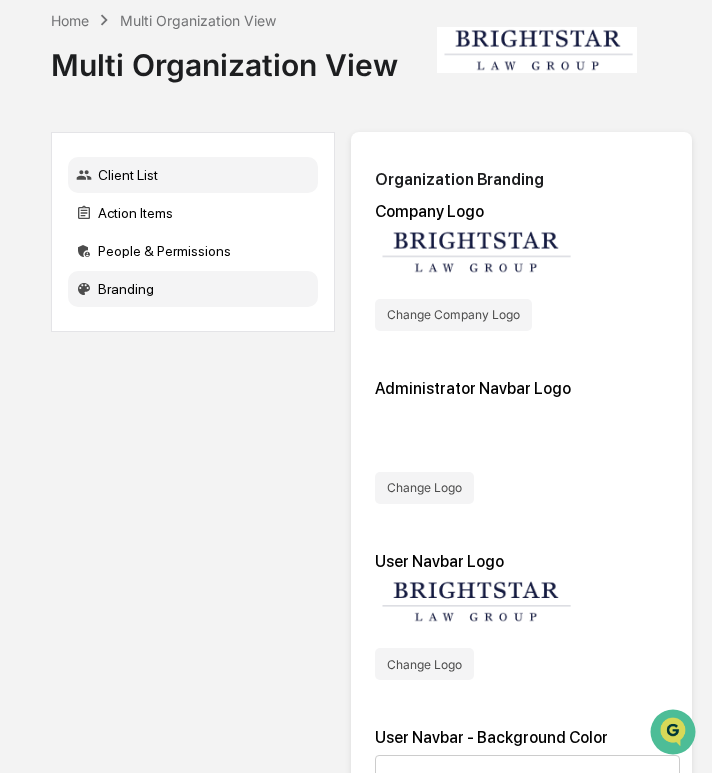 click on "Client List" at bounding box center [193, 175] 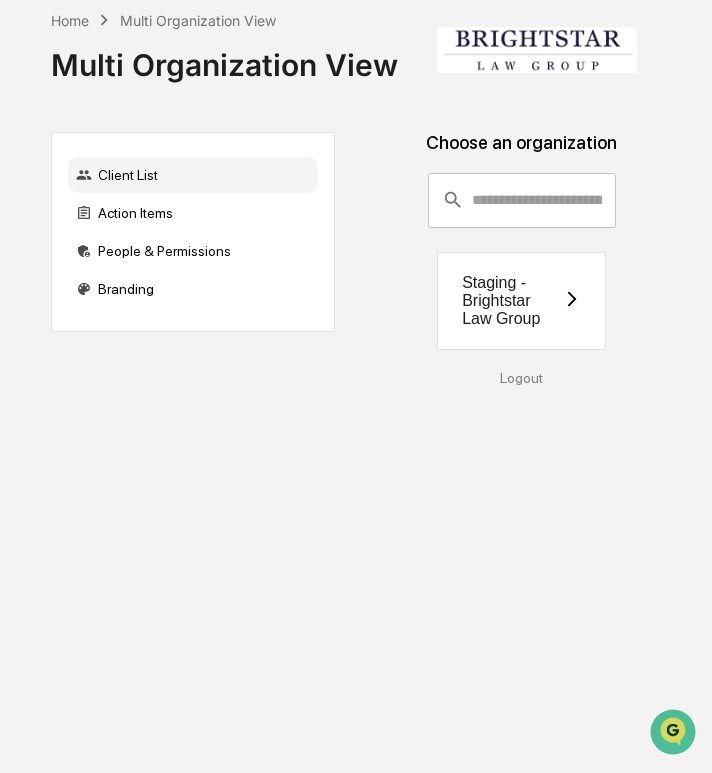 click on "Staging - Brightstar Law Group" at bounding box center (512, 301) 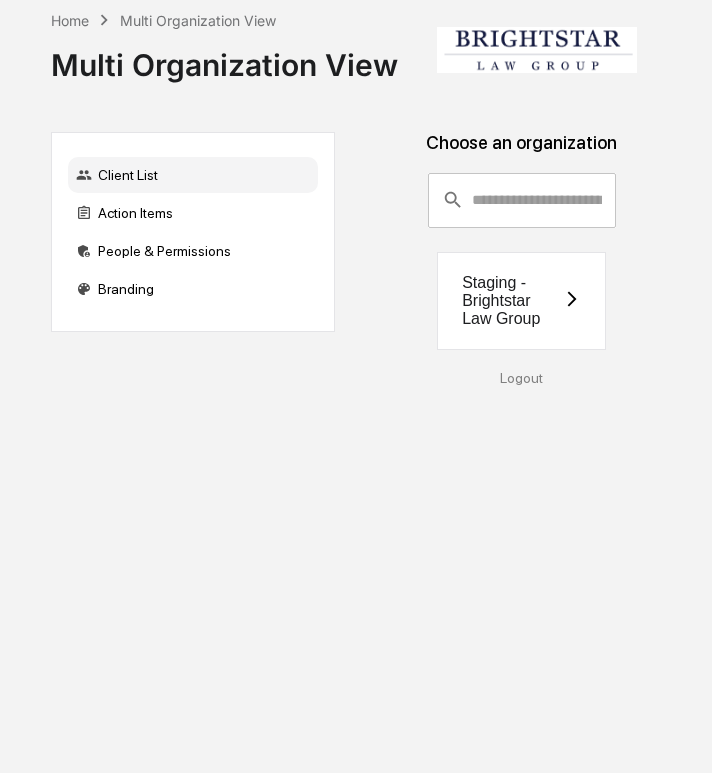 scroll, scrollTop: 0, scrollLeft: 10, axis: horizontal 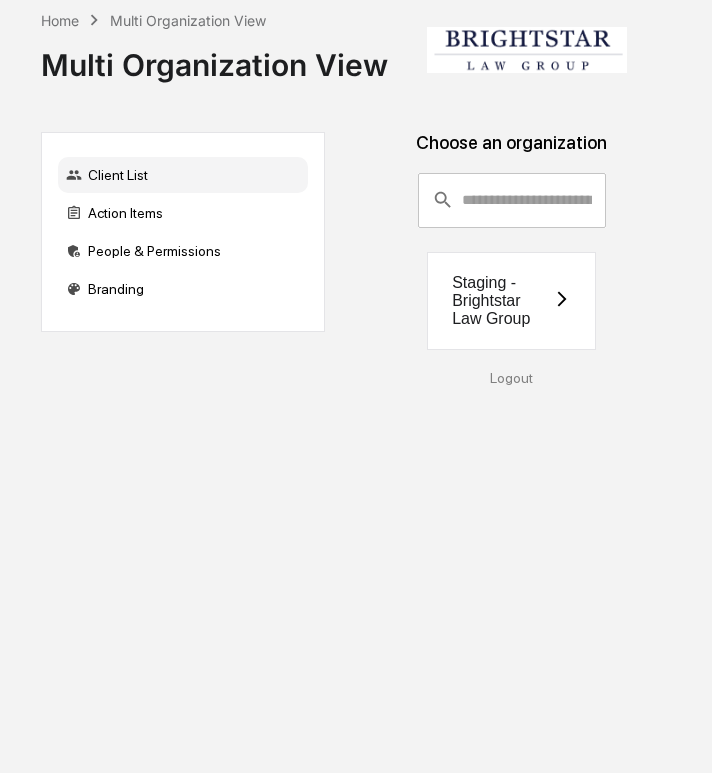 click at bounding box center [534, 200] 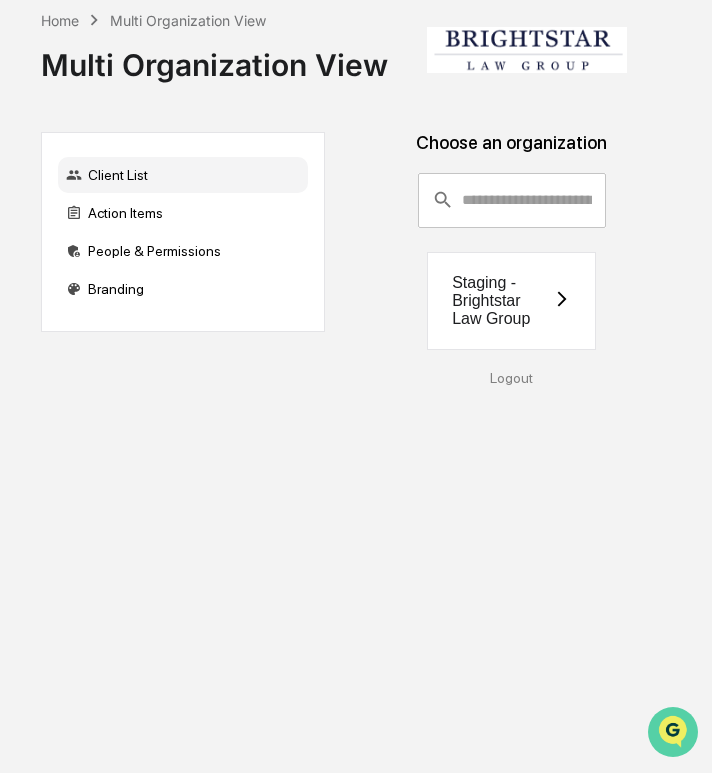 click at bounding box center (673, 732) 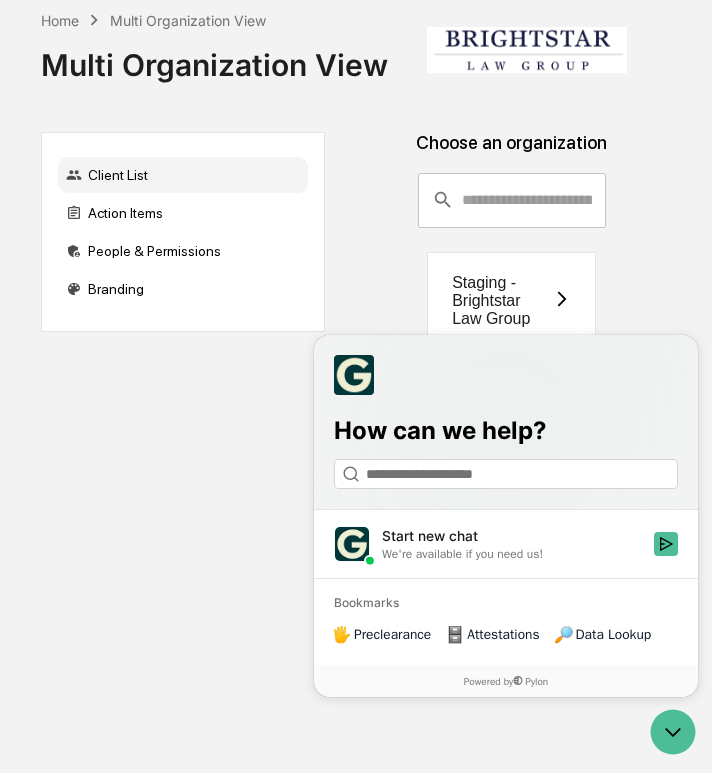 click on "​ ​ Staging - Brightstar Law Group" at bounding box center (511, 261) 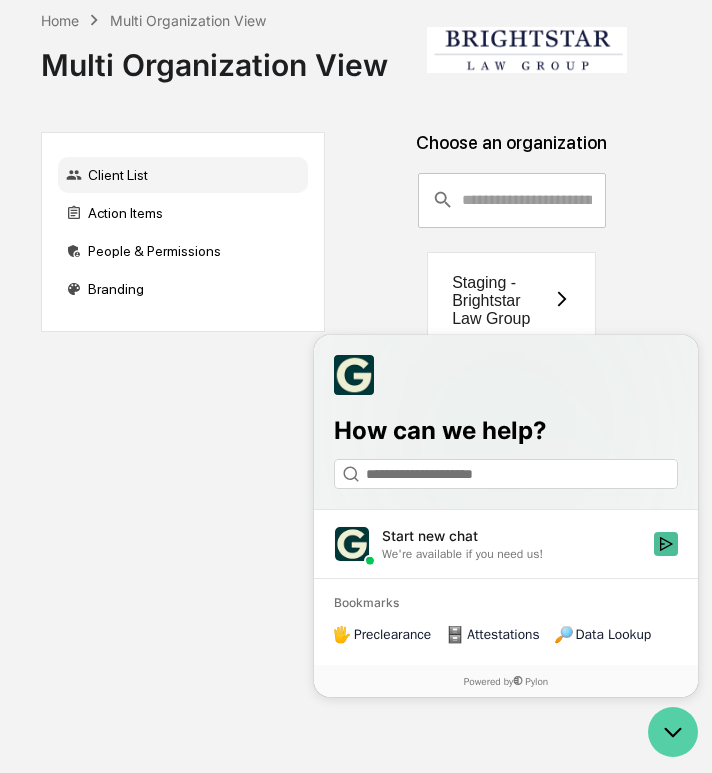 click 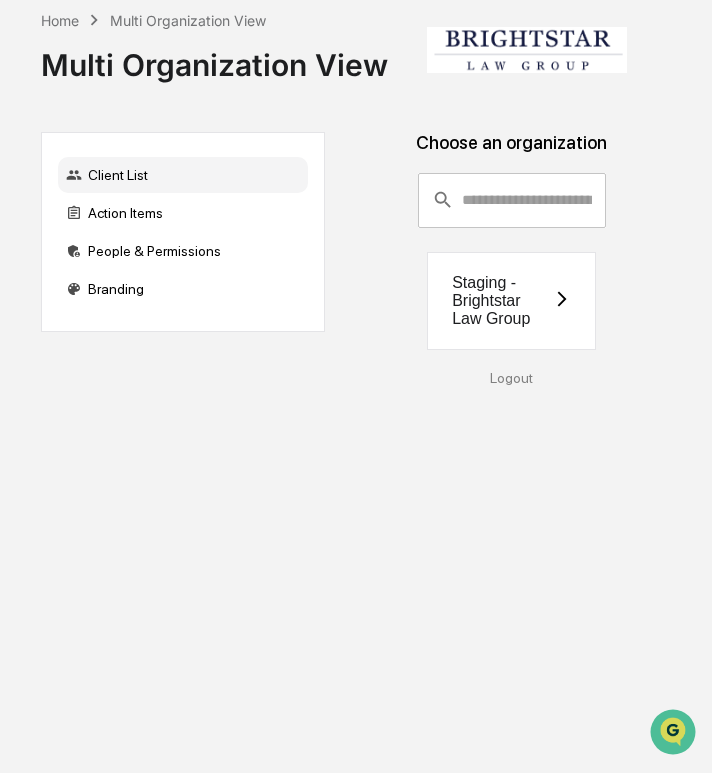 click 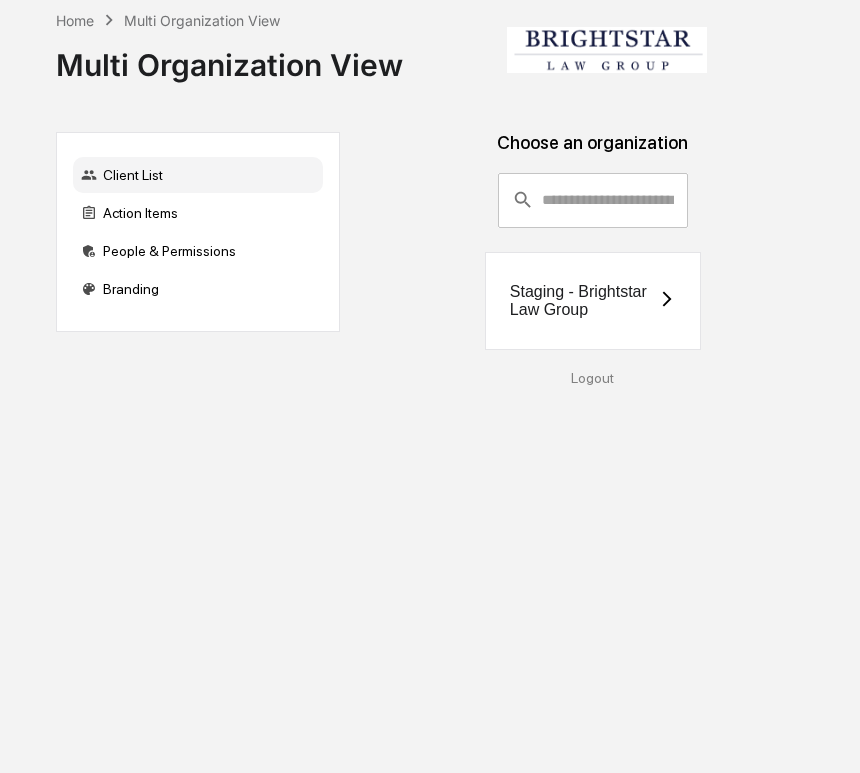 scroll, scrollTop: 0, scrollLeft: 0, axis: both 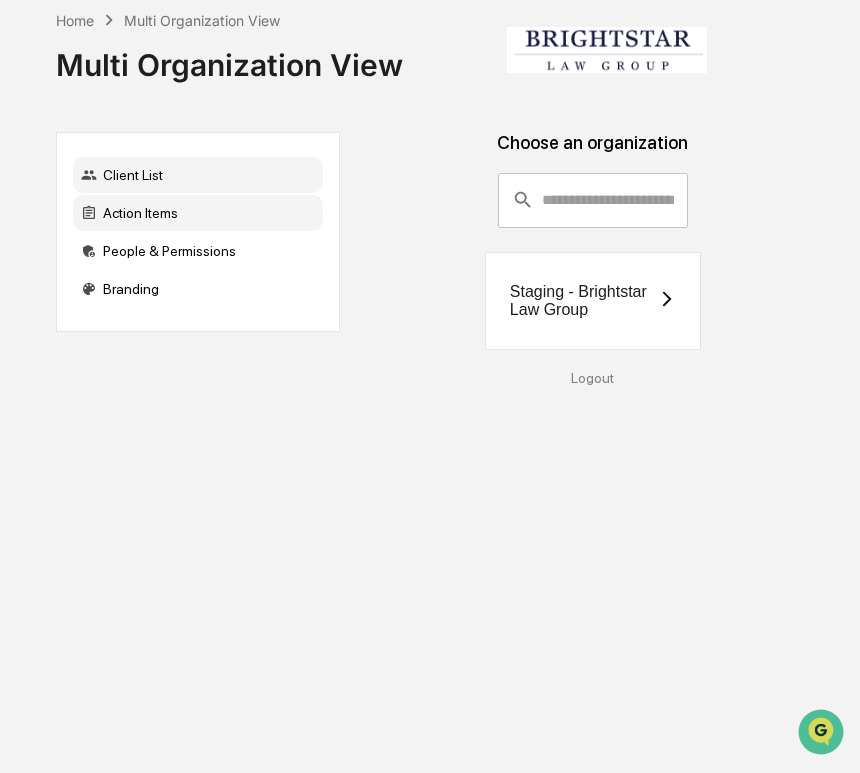 click on "Action Items" at bounding box center (198, 213) 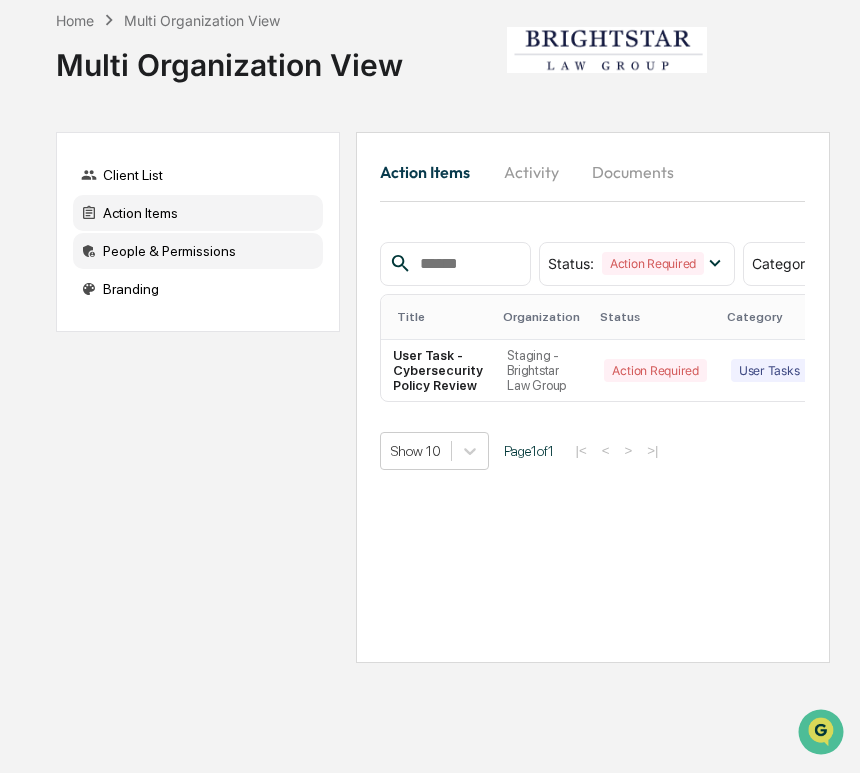 click on "People & Permissions" at bounding box center [198, 251] 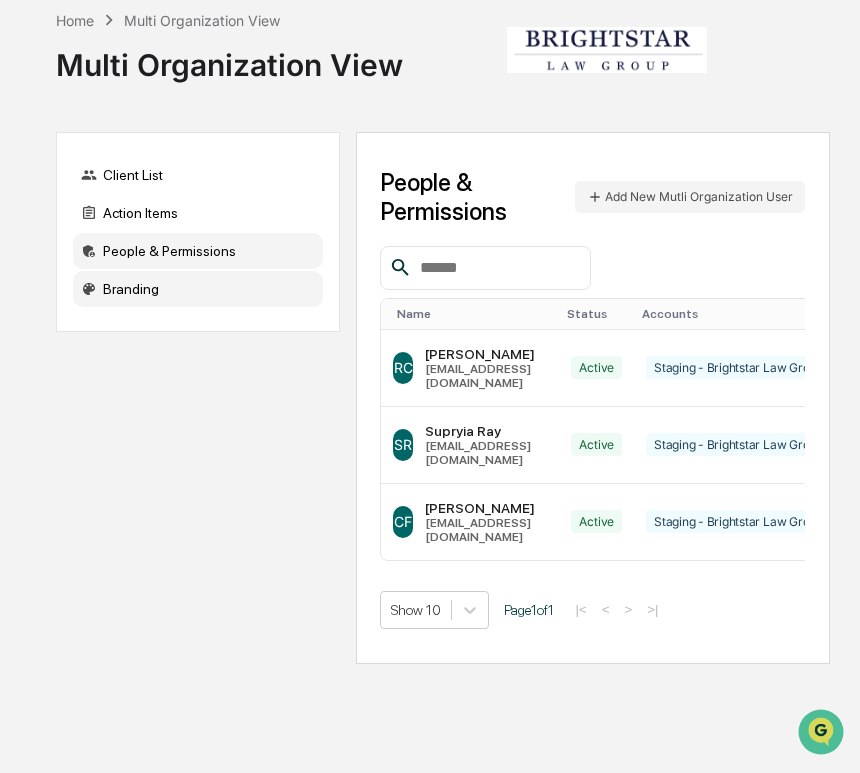 click on "Branding" at bounding box center (198, 289) 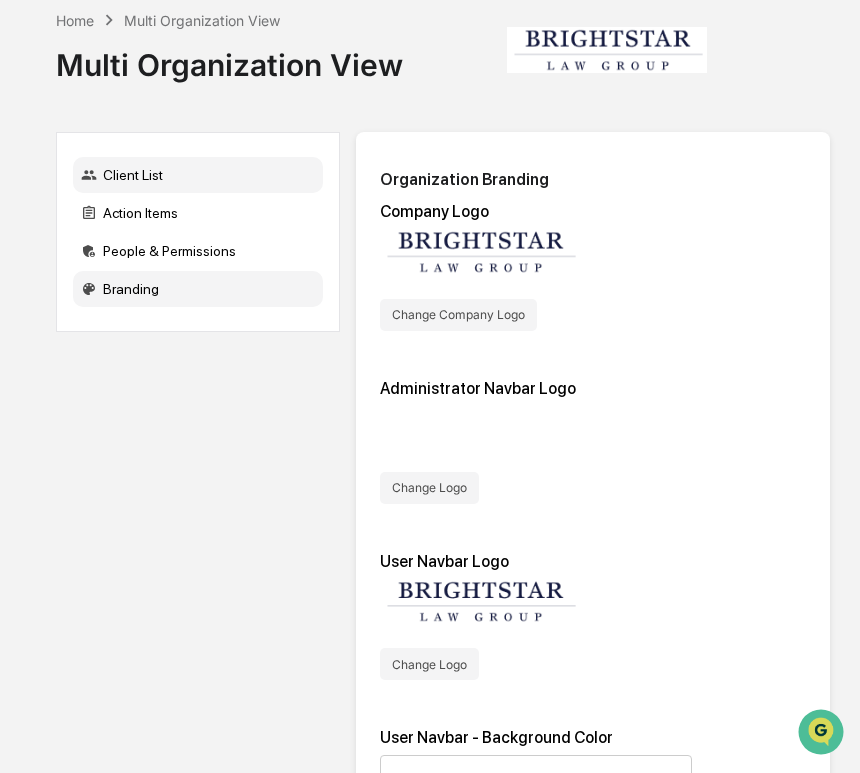 click on "Client List" at bounding box center [198, 175] 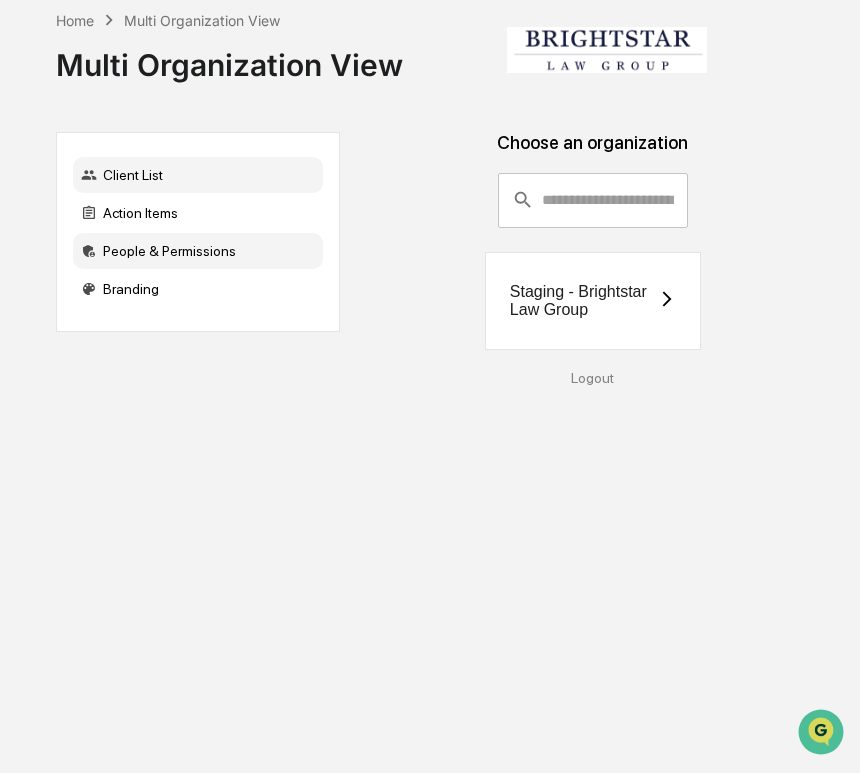 click on "People & Permissions" at bounding box center (198, 251) 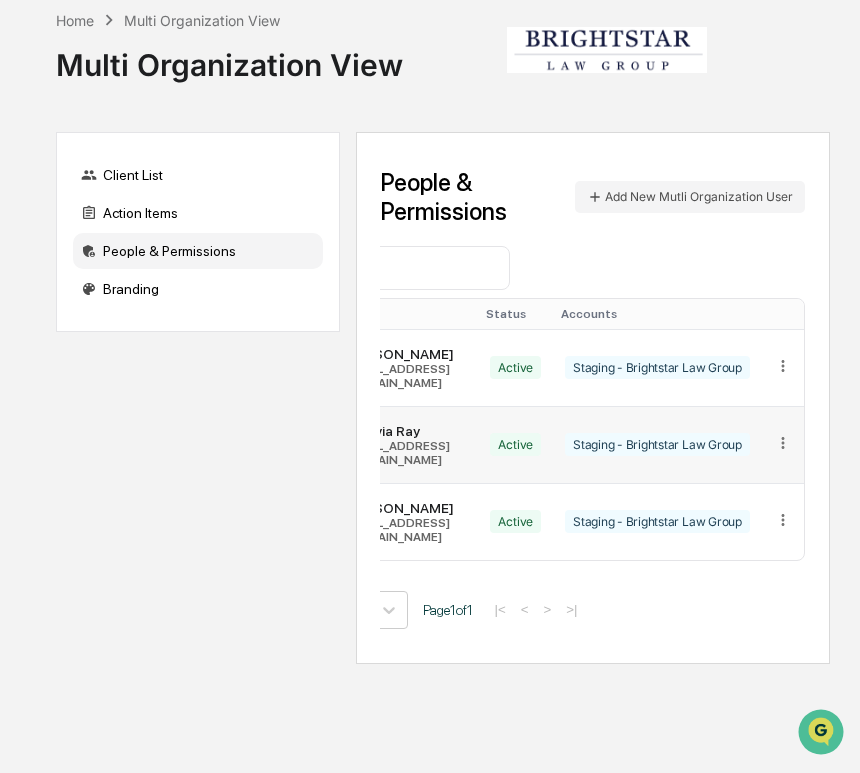 scroll, scrollTop: 0, scrollLeft: 88, axis: horizontal 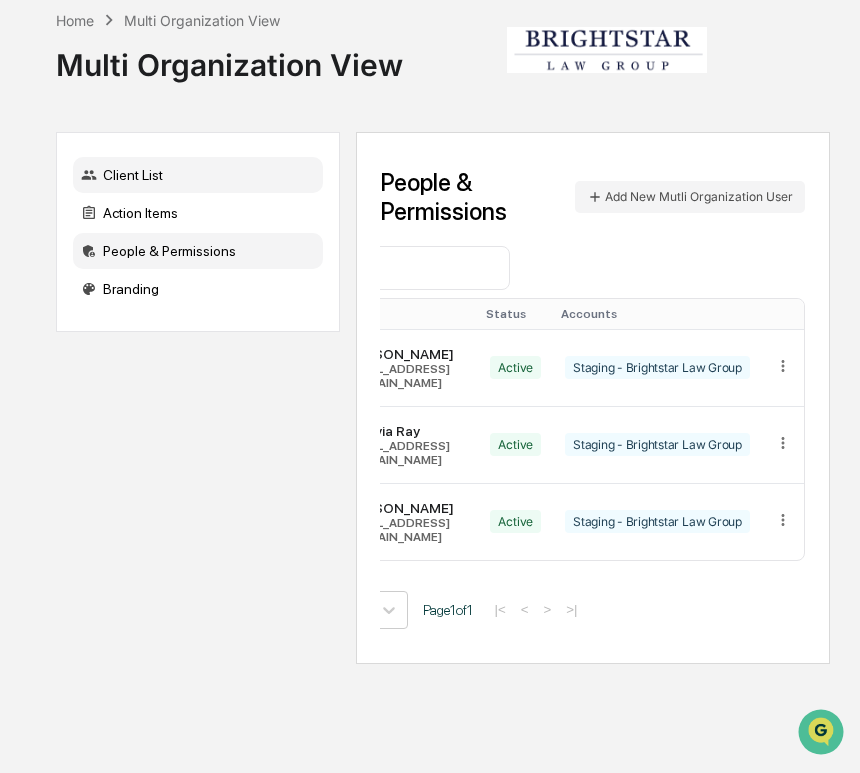 click on "Client List" at bounding box center (198, 175) 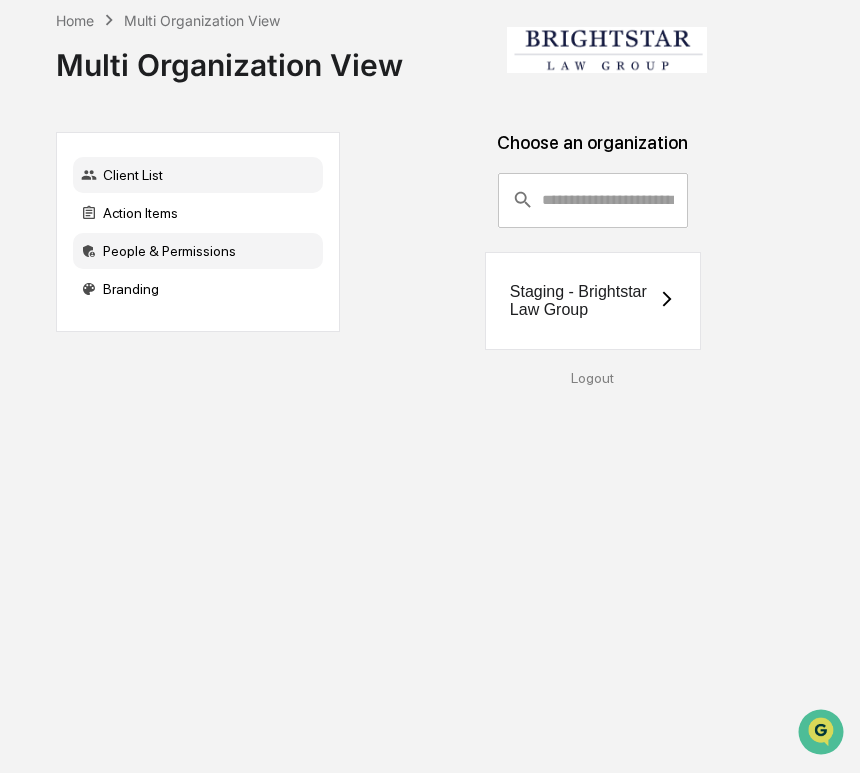 click on "People & Permissions" at bounding box center (198, 251) 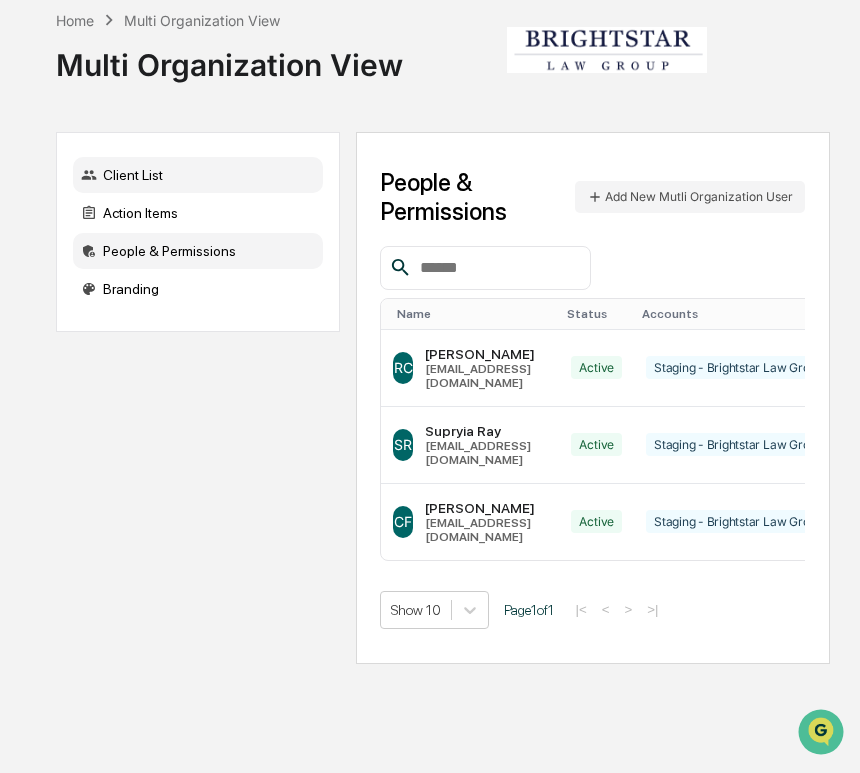 click on "Client List" at bounding box center [198, 175] 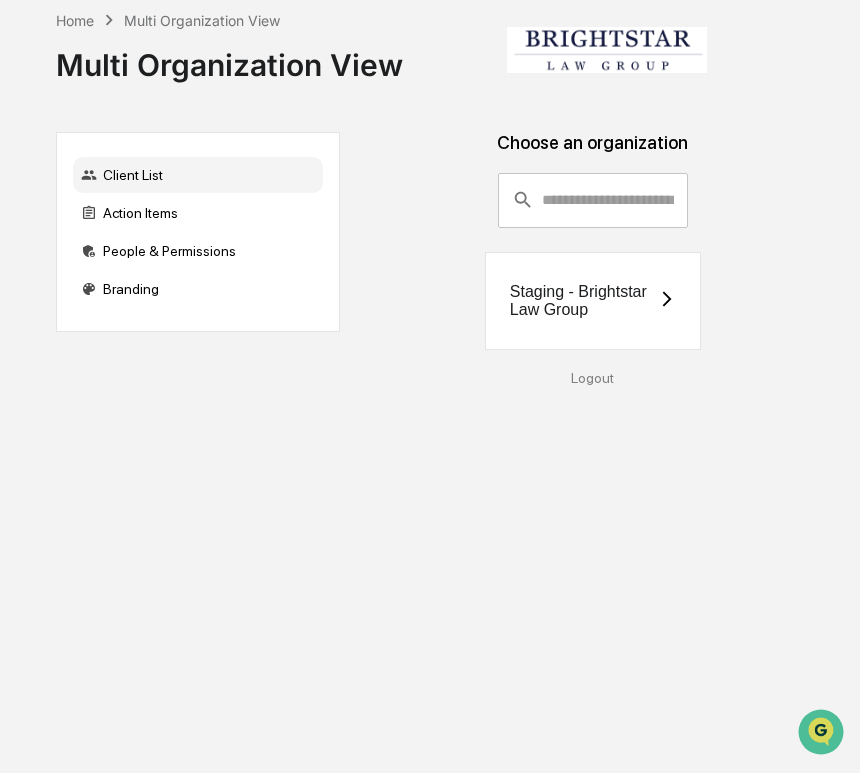 click on "Staging - Brightstar Law Group" at bounding box center (584, 301) 